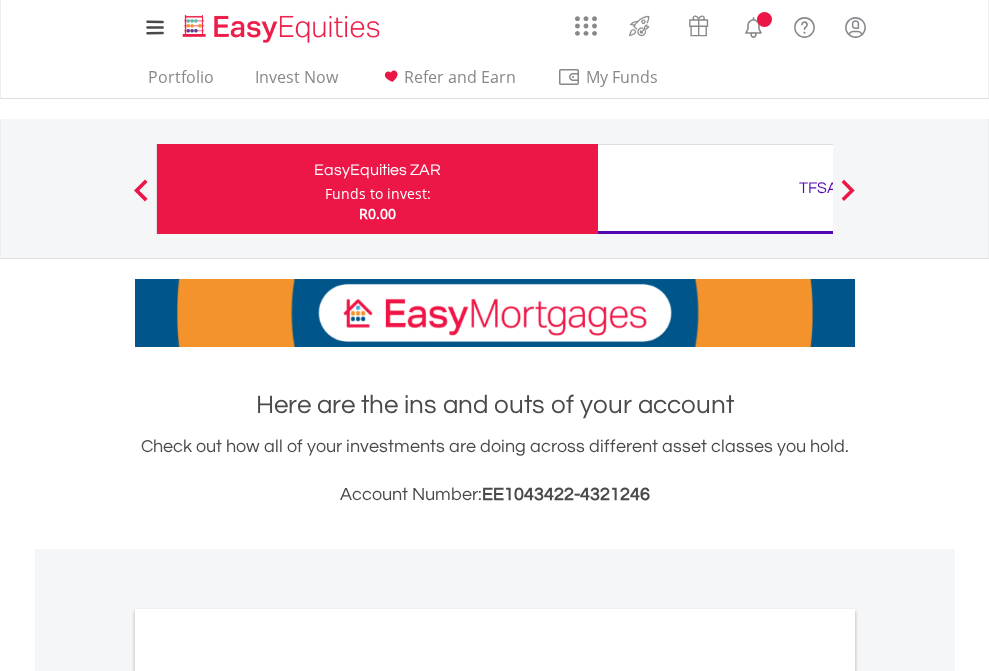 scroll, scrollTop: 0, scrollLeft: 0, axis: both 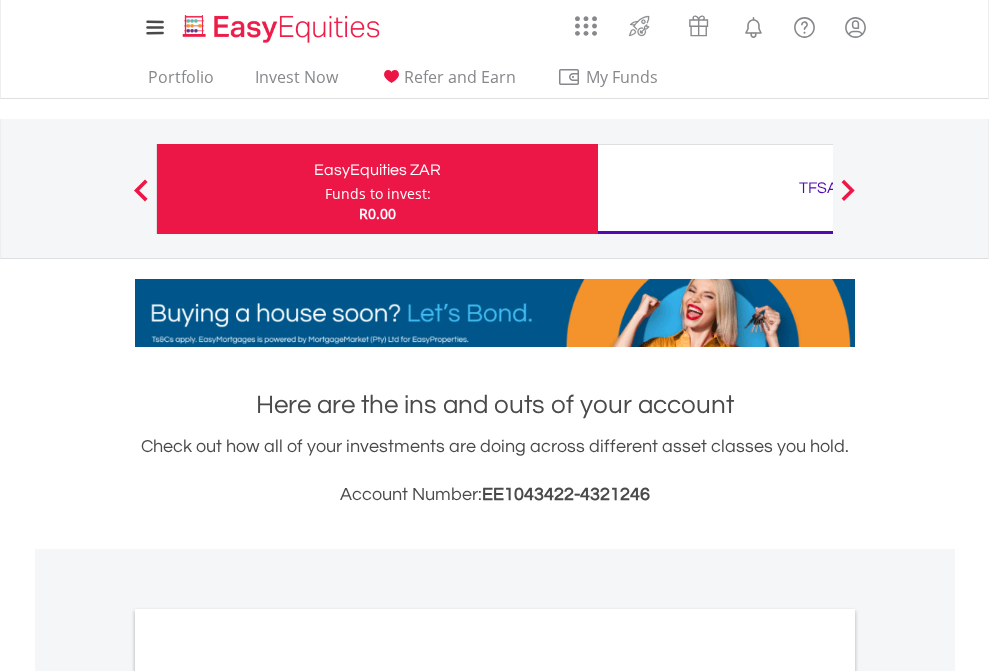 click on "Funds to invest:" at bounding box center (378, 194) 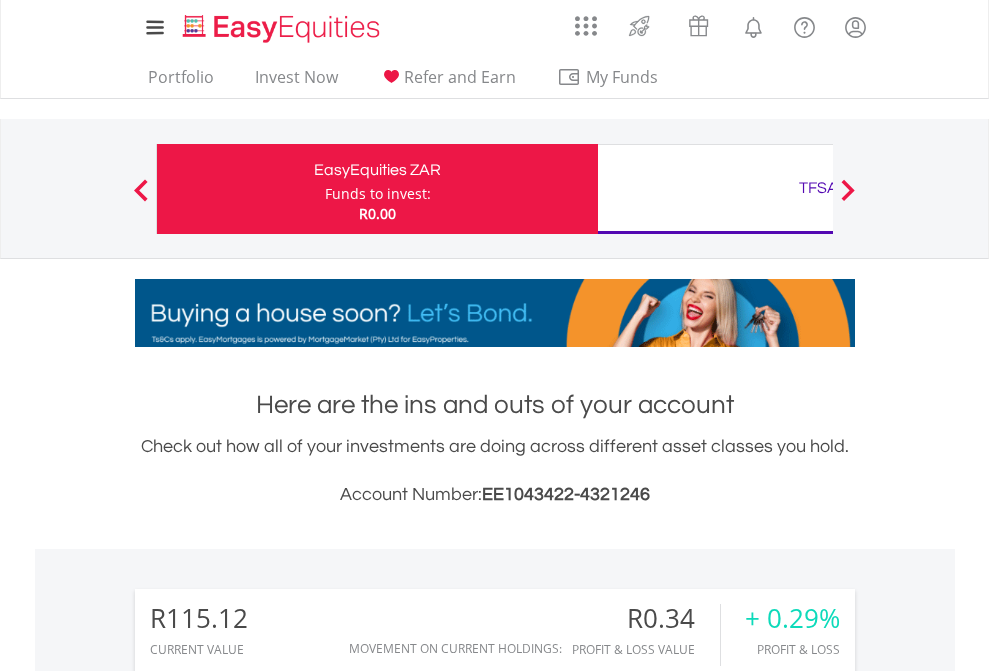 scroll, scrollTop: 999808, scrollLeft: 999687, axis: both 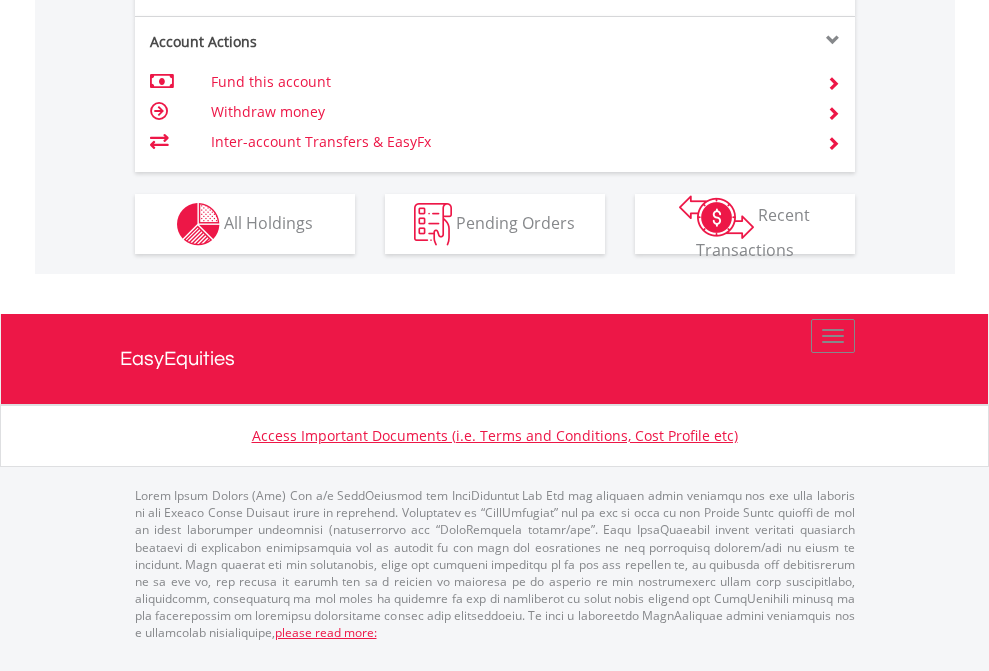 click on "Investment types" at bounding box center (706, -337) 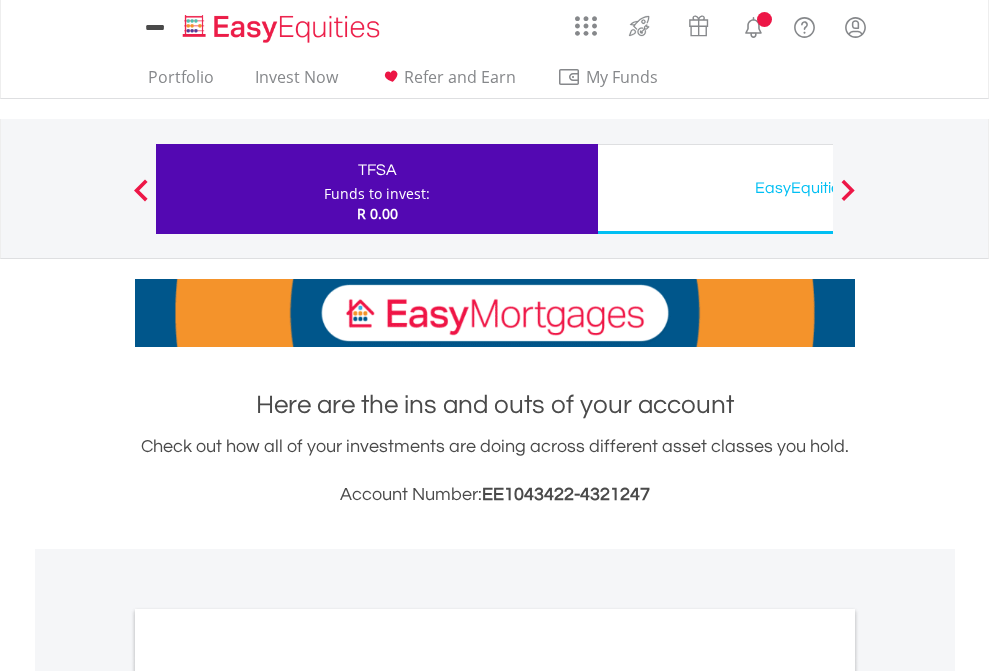 scroll, scrollTop: 0, scrollLeft: 0, axis: both 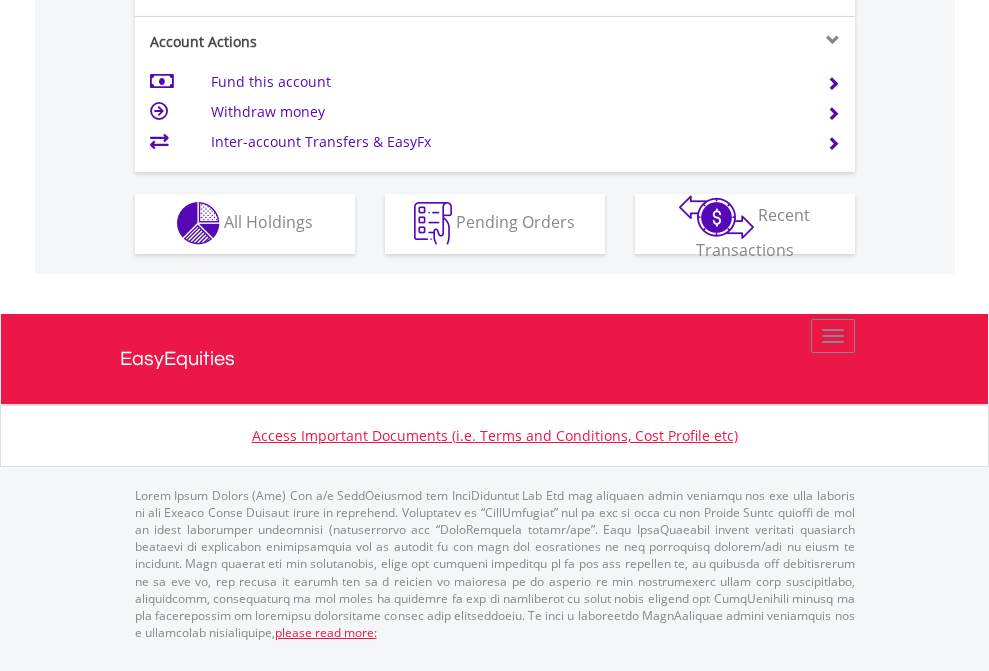 click on "Investment types" at bounding box center (706, -353) 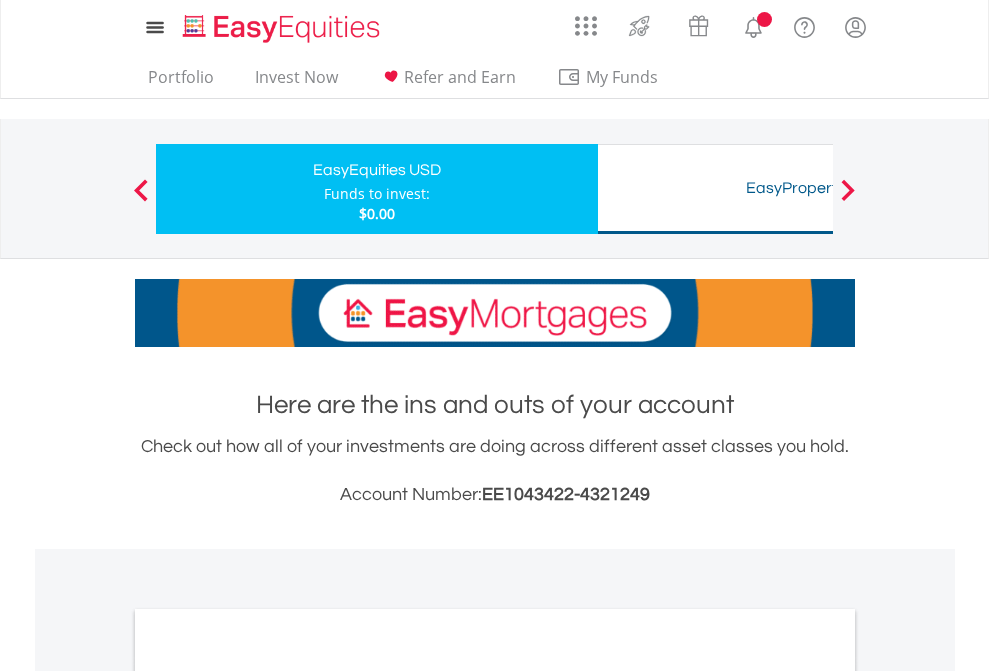 scroll, scrollTop: 0, scrollLeft: 0, axis: both 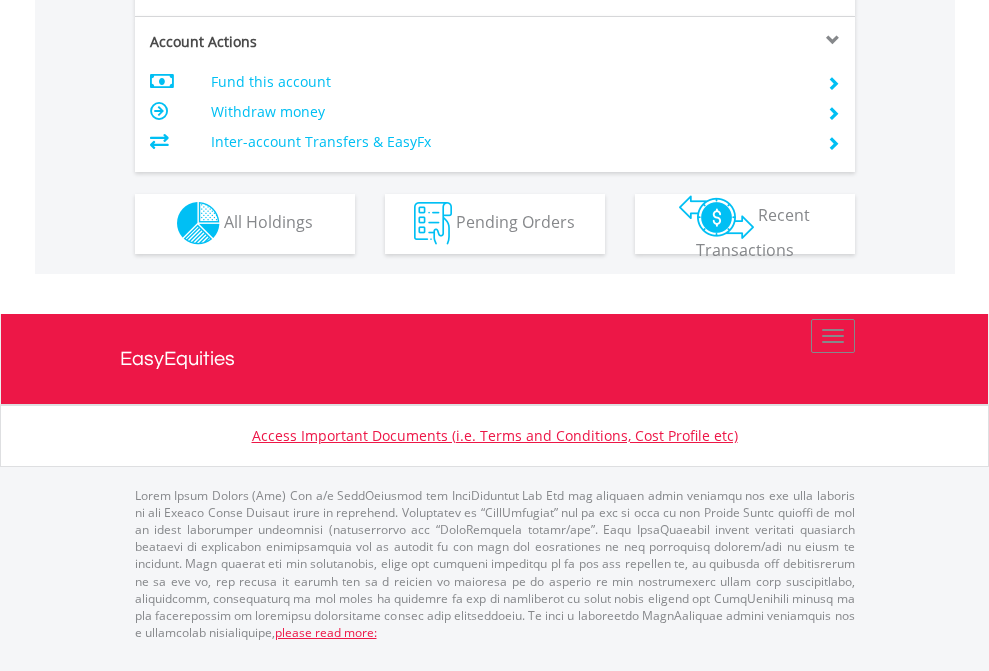 click on "Investment types" at bounding box center (706, -353) 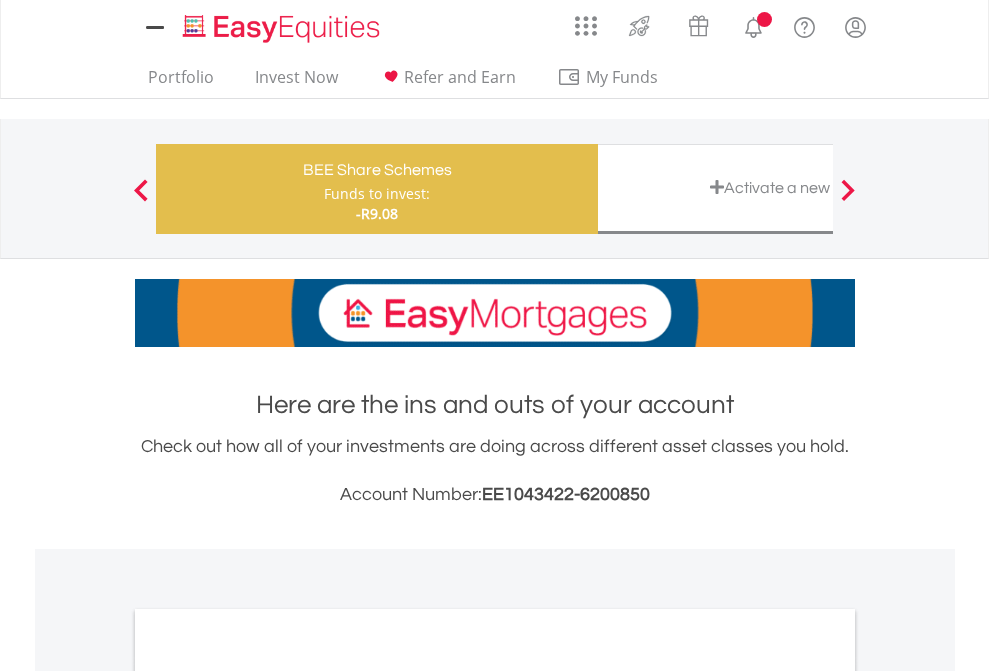 scroll, scrollTop: 0, scrollLeft: 0, axis: both 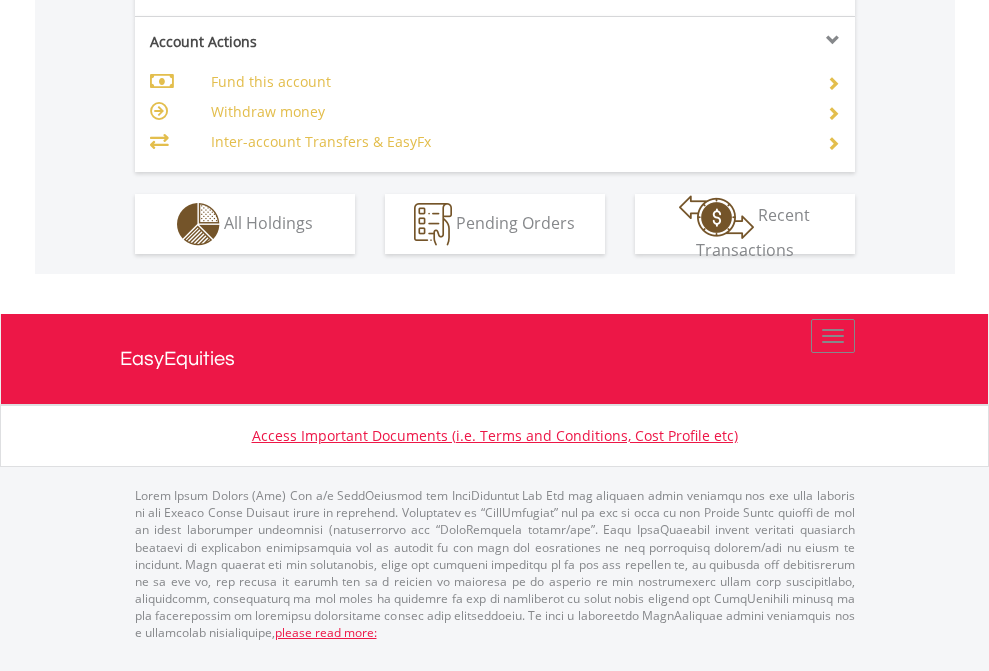 click on "Investment types" at bounding box center (706, -337) 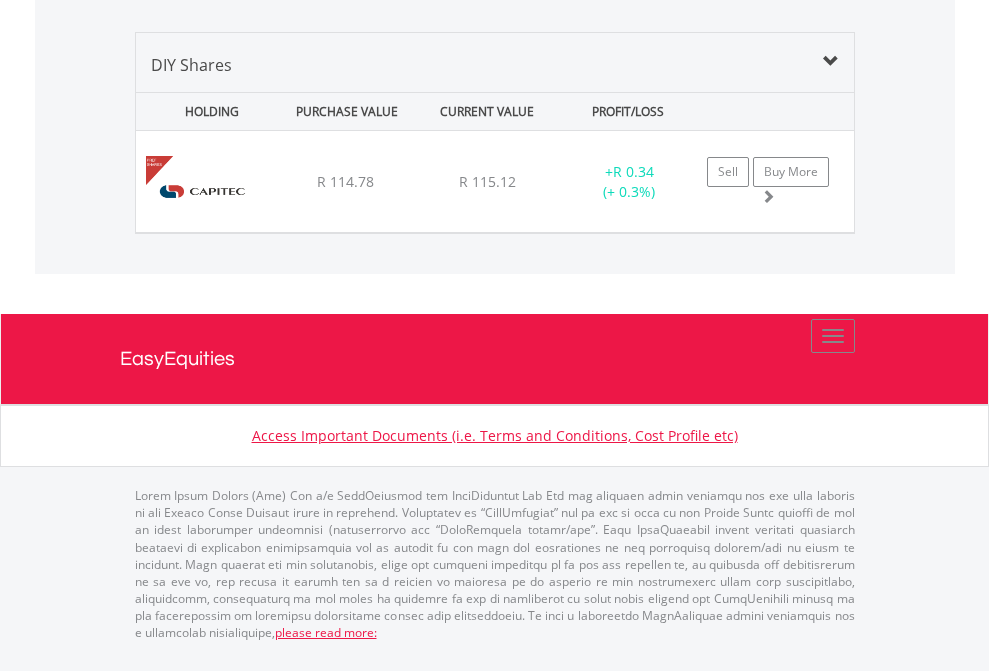 scroll, scrollTop: 1933, scrollLeft: 0, axis: vertical 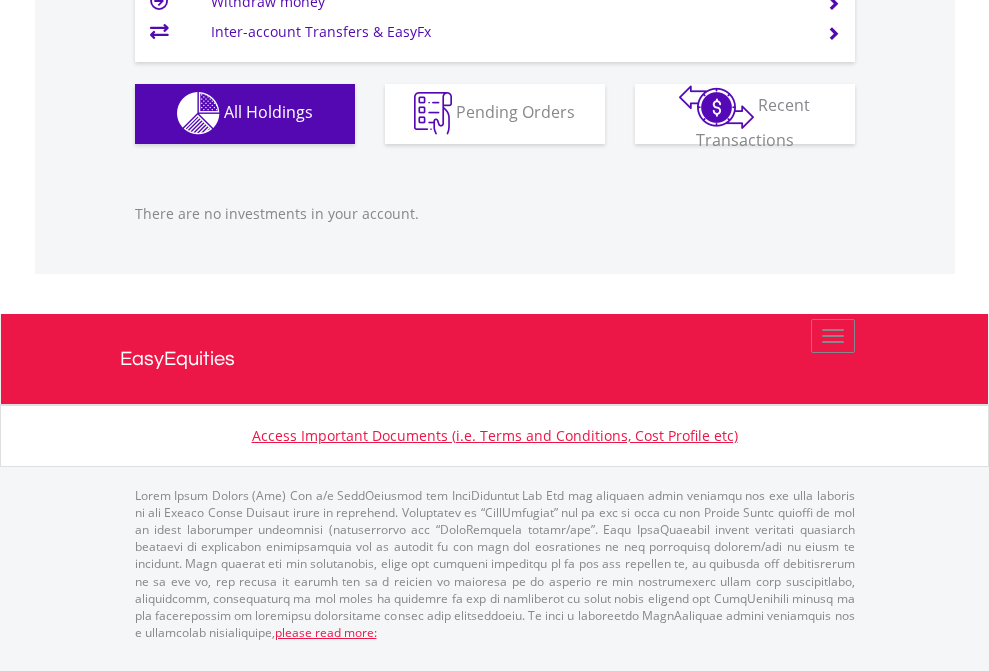 click on "EasyEquities USD" at bounding box center [818, -1142] 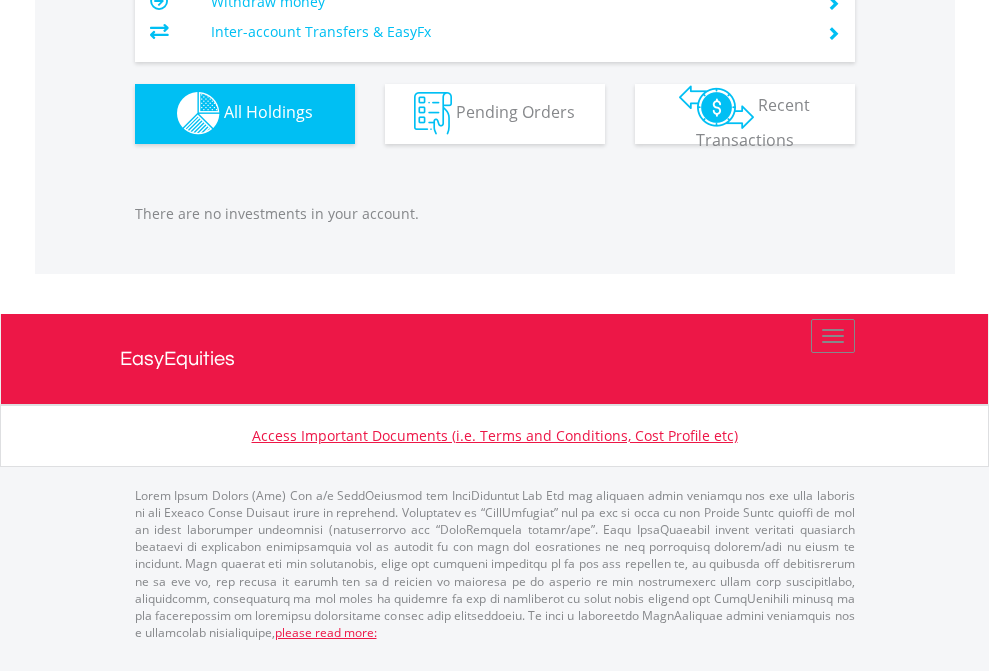 scroll, scrollTop: 1980, scrollLeft: 0, axis: vertical 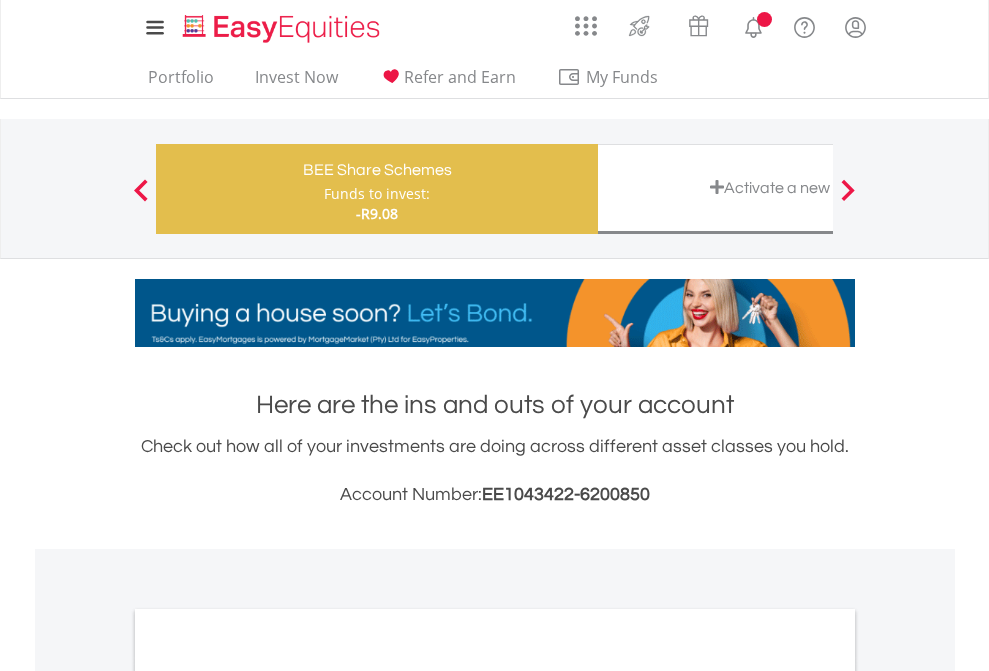 click on "All Holdings" at bounding box center [268, 1096] 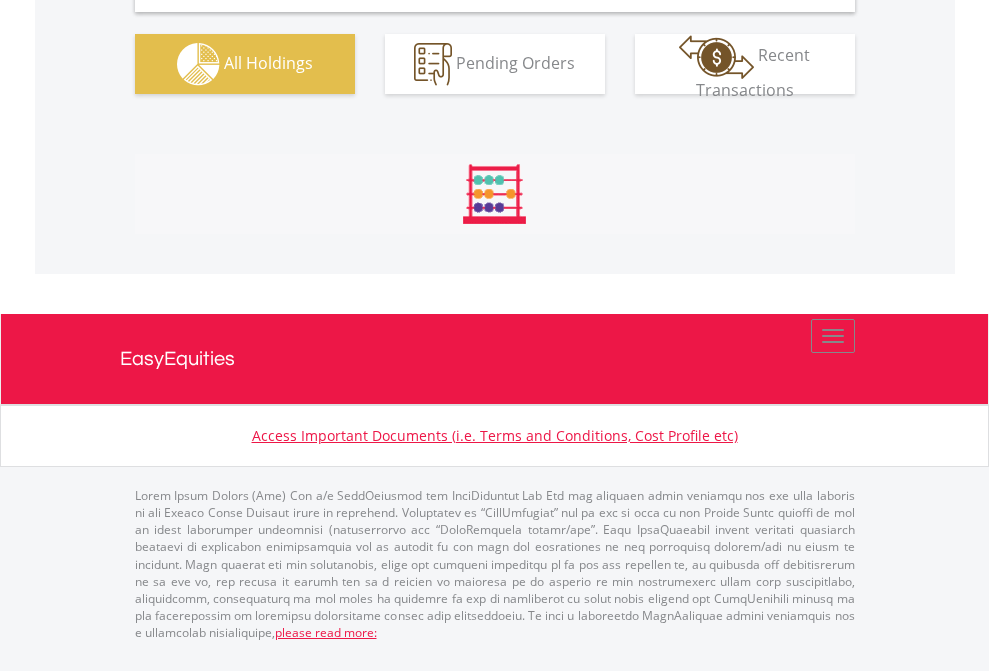 scroll, scrollTop: 1933, scrollLeft: 0, axis: vertical 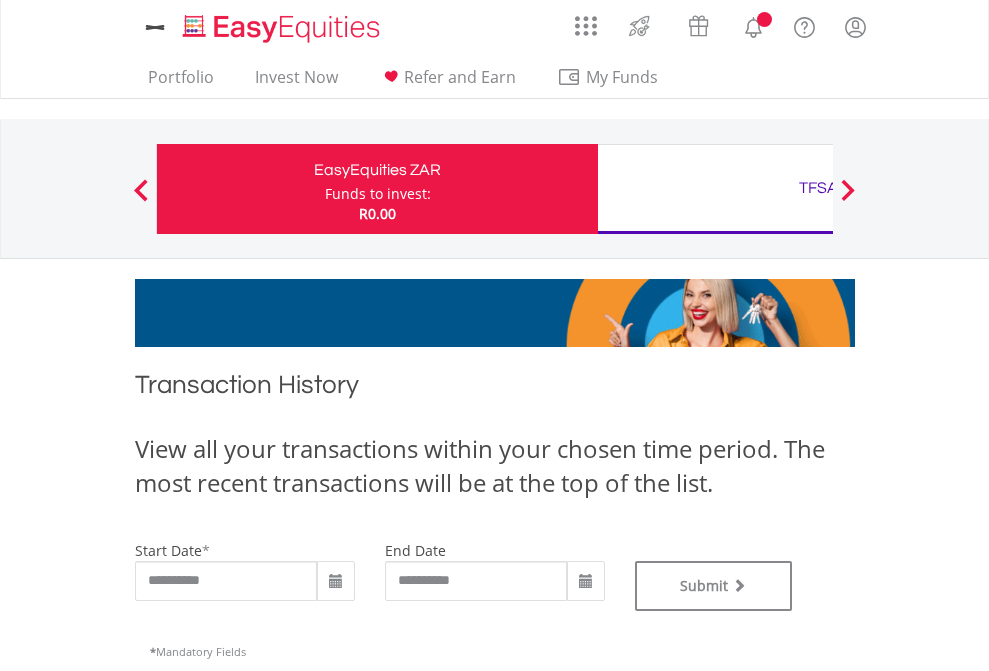 type on "**********" 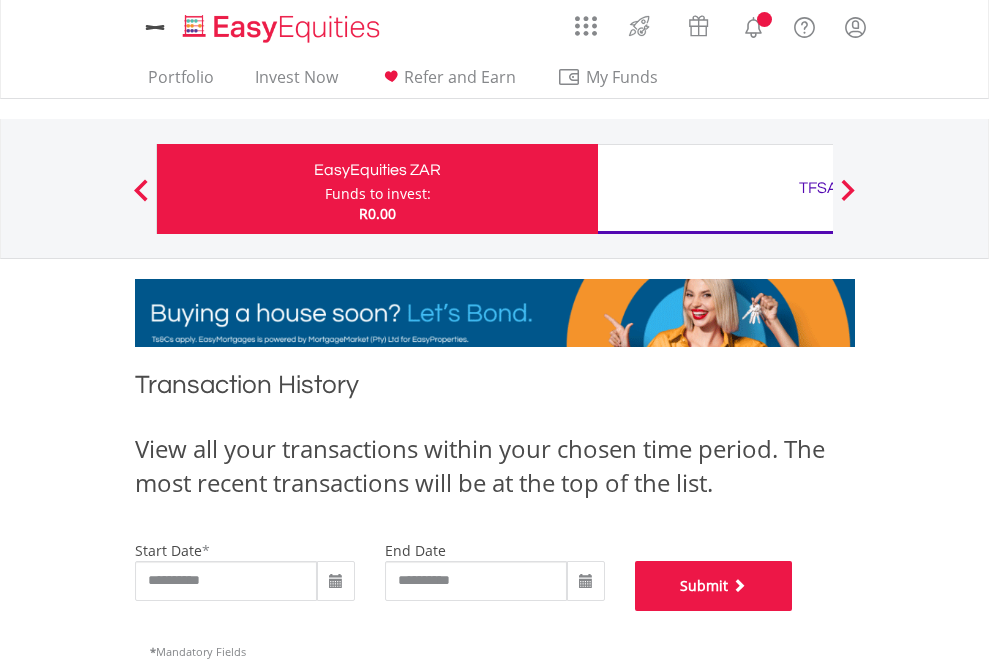 click on "Submit" at bounding box center (714, 586) 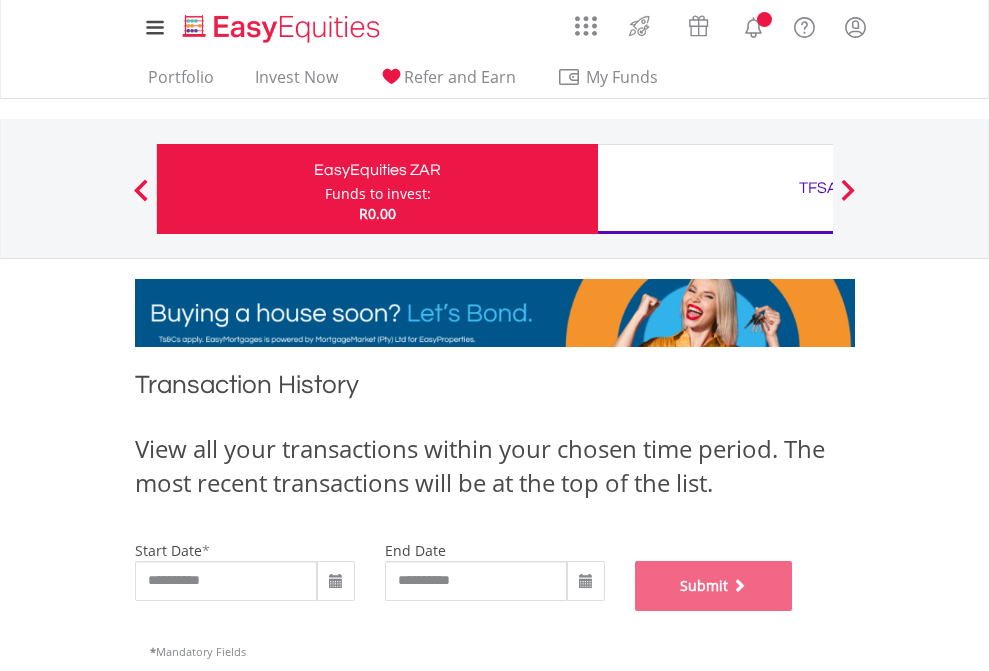 scroll, scrollTop: 811, scrollLeft: 0, axis: vertical 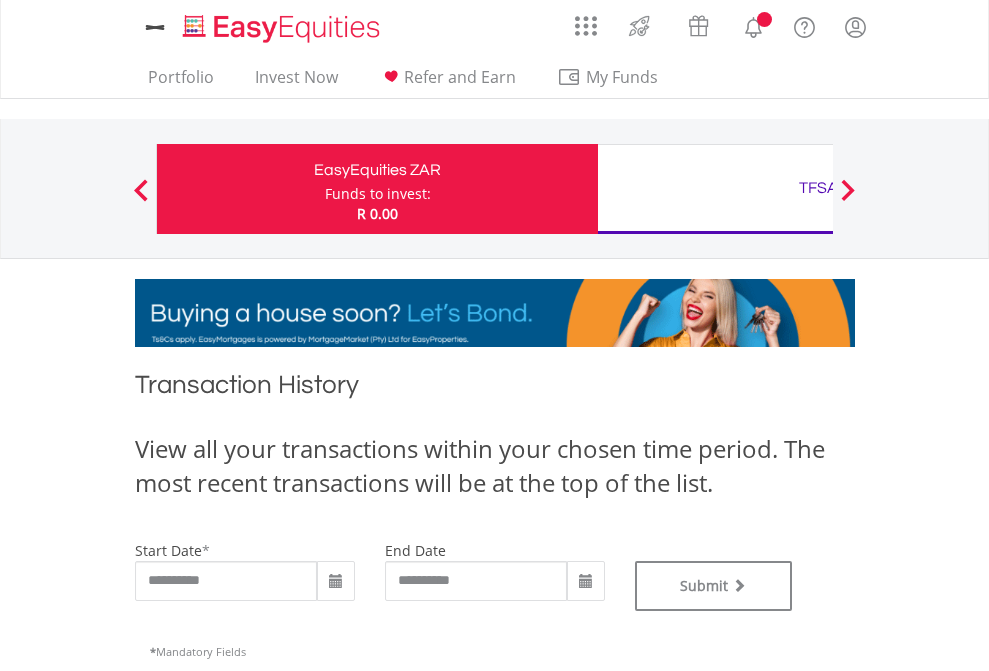 click on "TFSA" at bounding box center [818, 188] 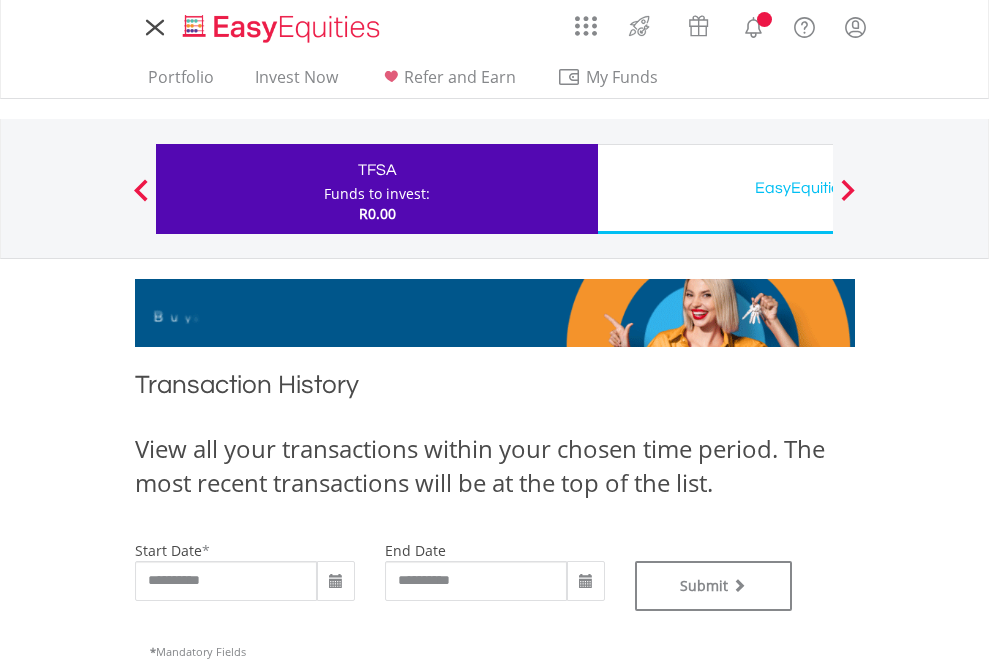 scroll, scrollTop: 0, scrollLeft: 0, axis: both 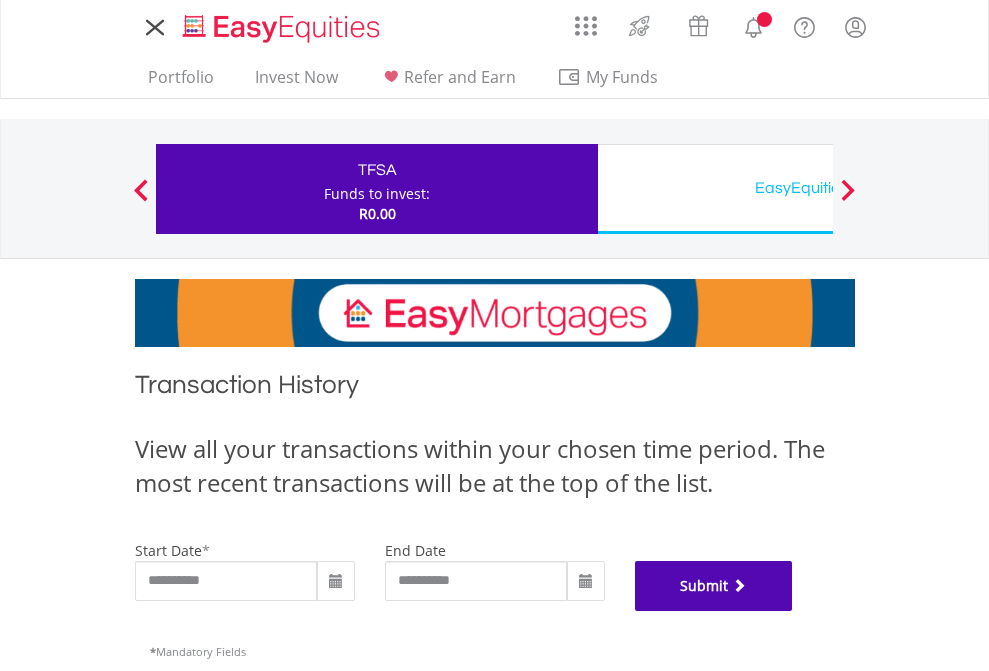 click on "Submit" at bounding box center (714, 586) 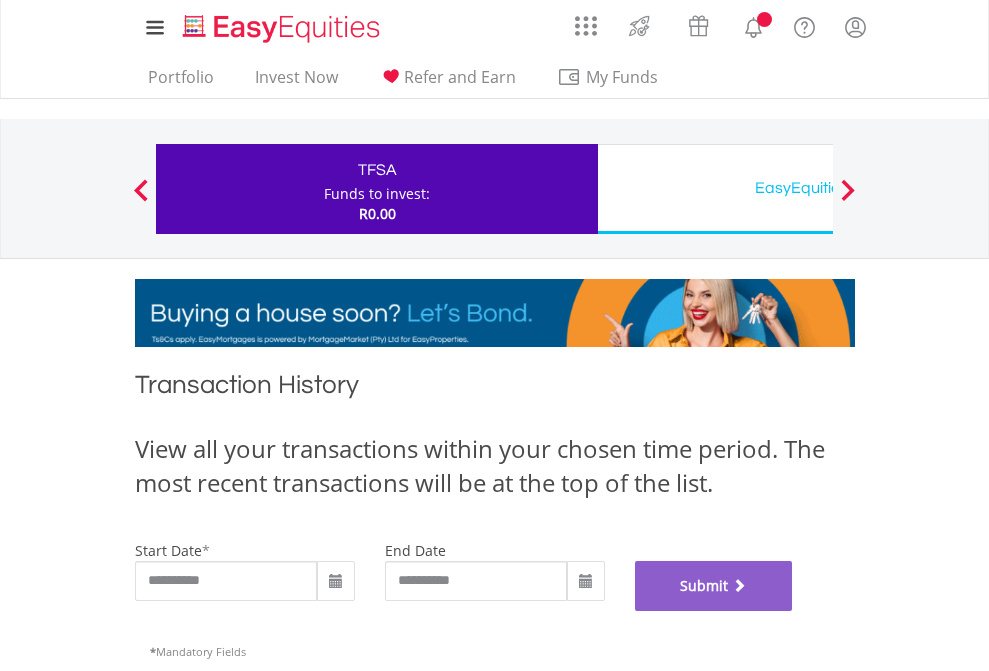 scroll, scrollTop: 811, scrollLeft: 0, axis: vertical 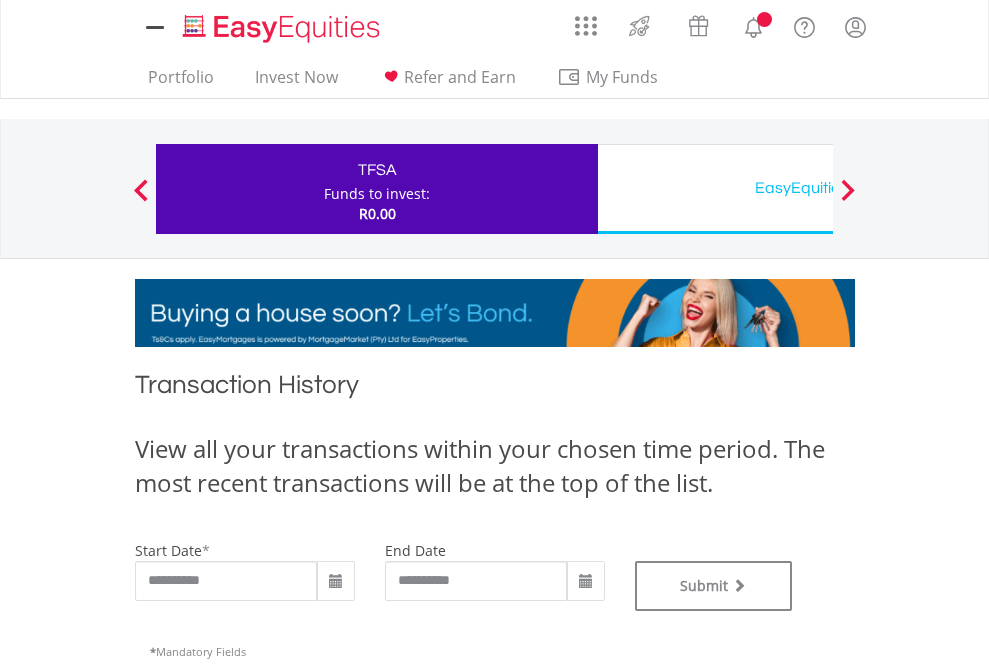 click on "EasyEquities USD" at bounding box center (818, 188) 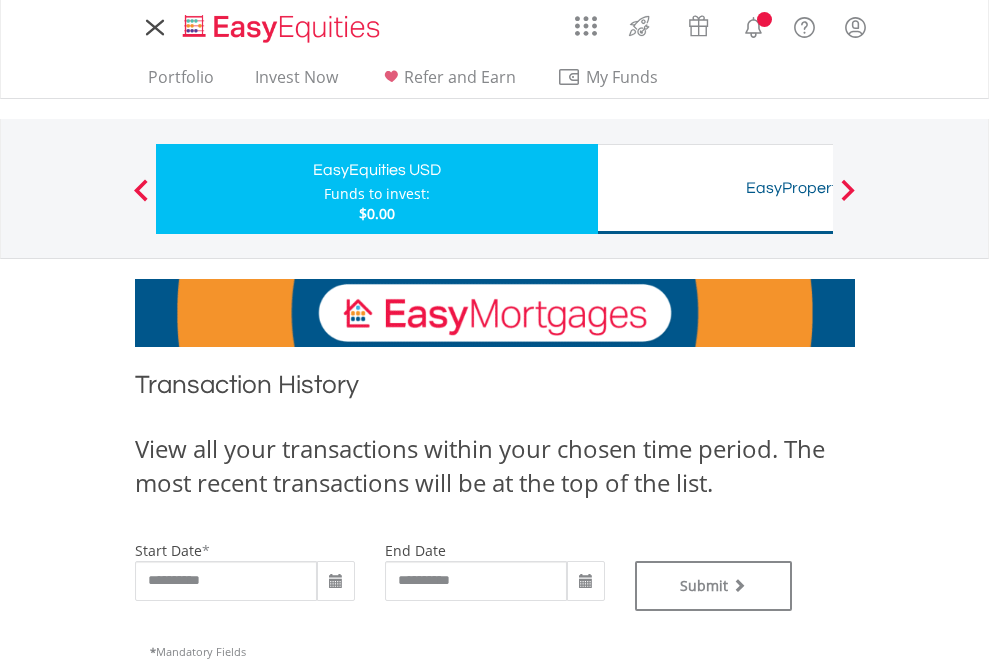 scroll, scrollTop: 0, scrollLeft: 0, axis: both 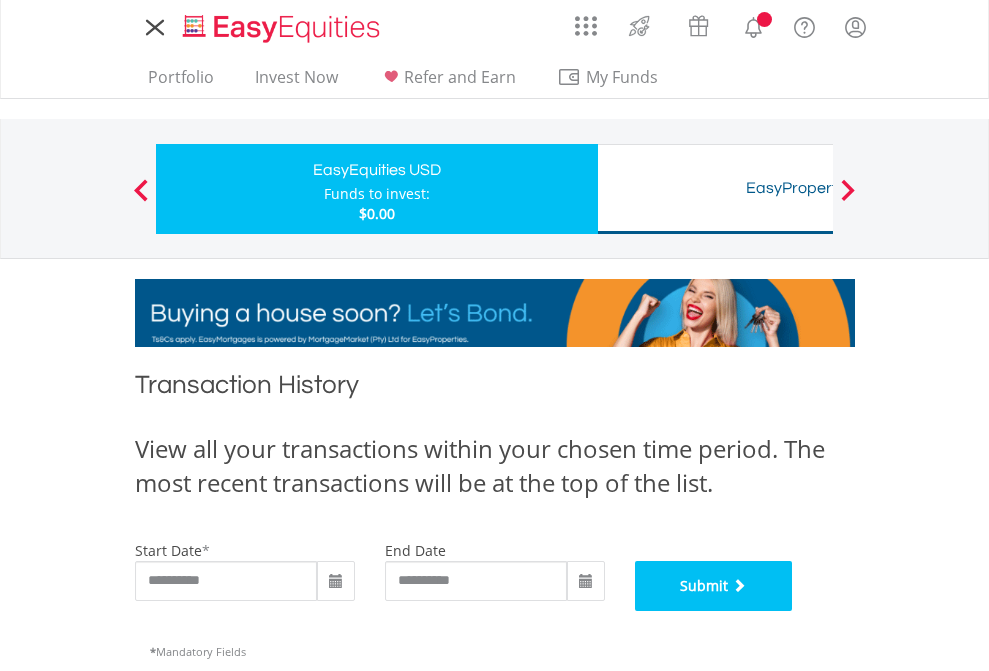 click on "Submit" at bounding box center [714, 586] 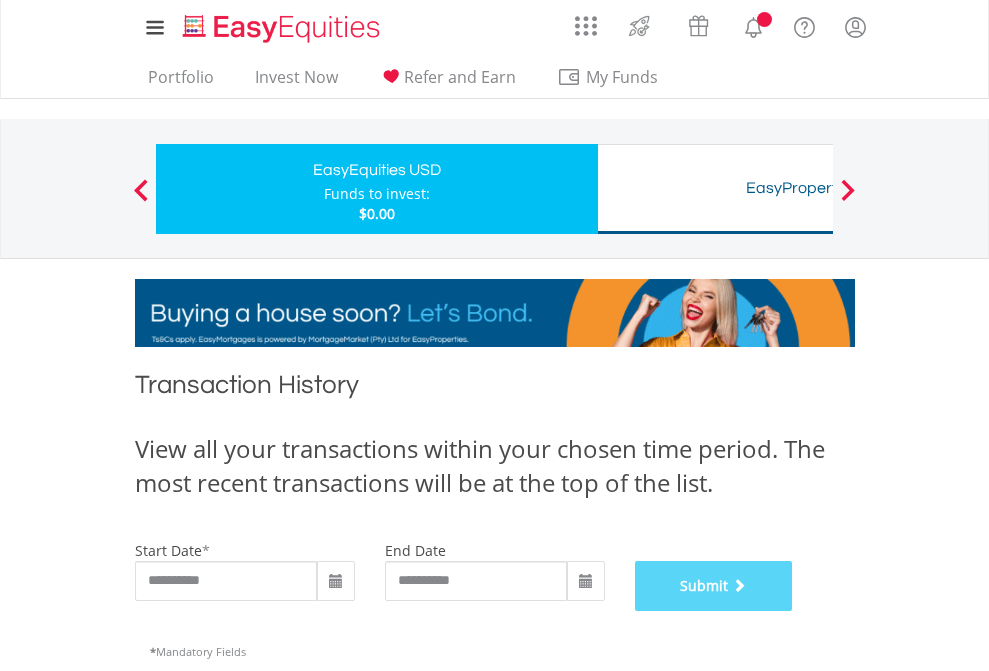 scroll, scrollTop: 811, scrollLeft: 0, axis: vertical 